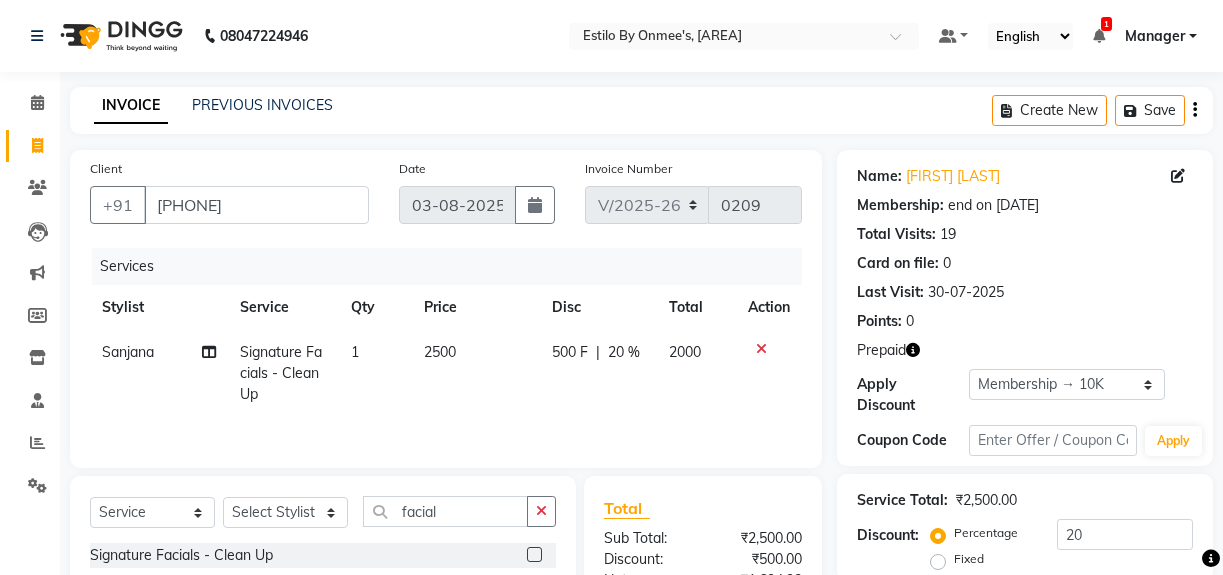 select on "8275" 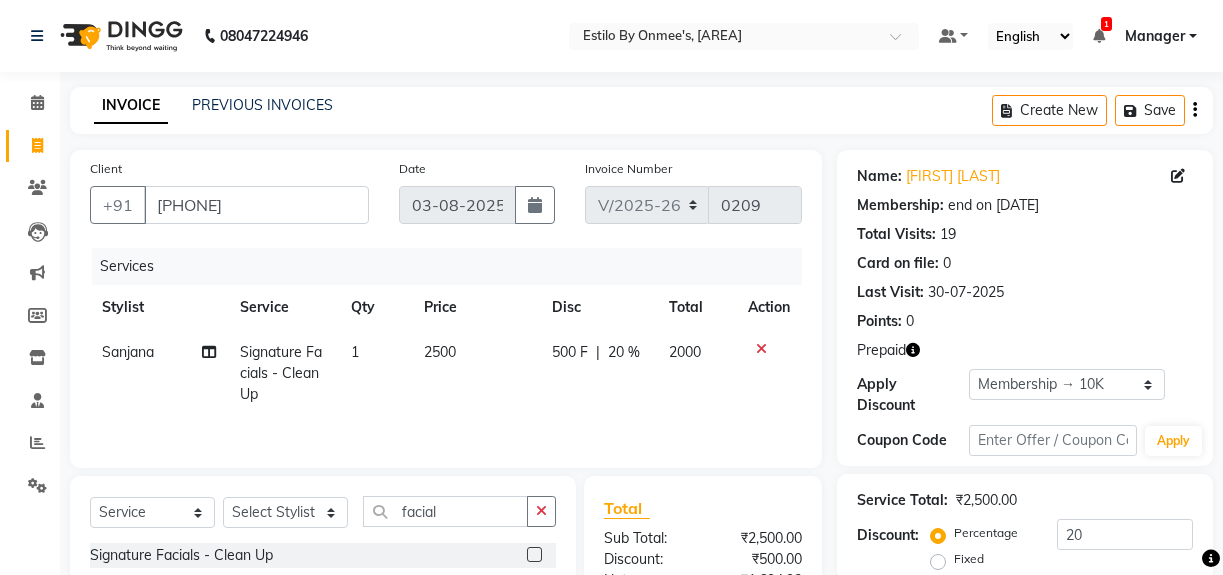 select on "service" 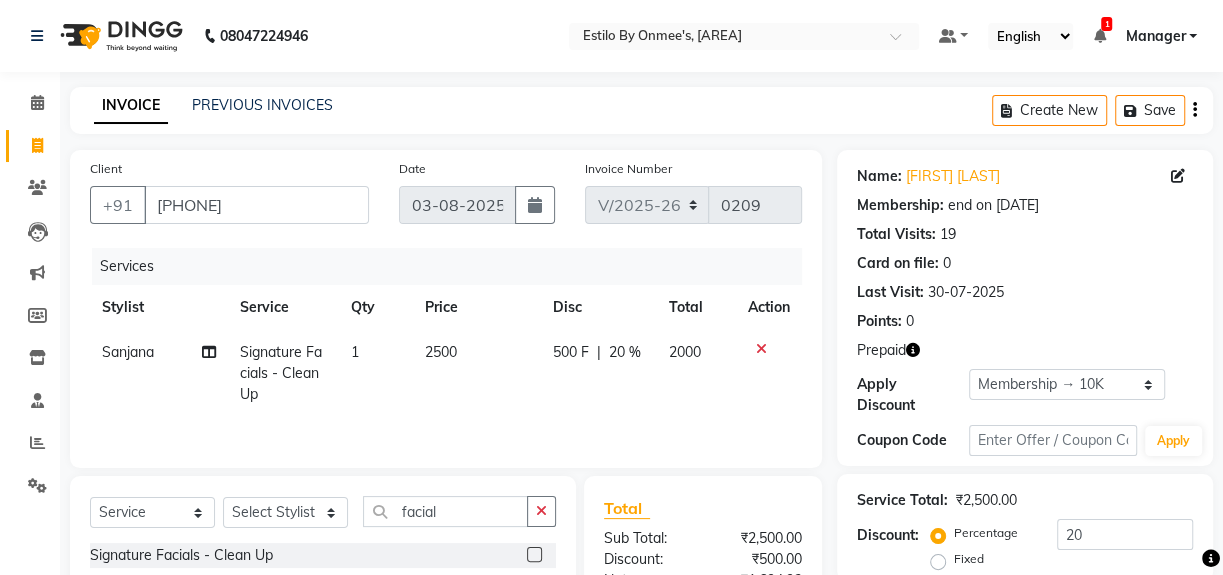 scroll, scrollTop: 0, scrollLeft: 0, axis: both 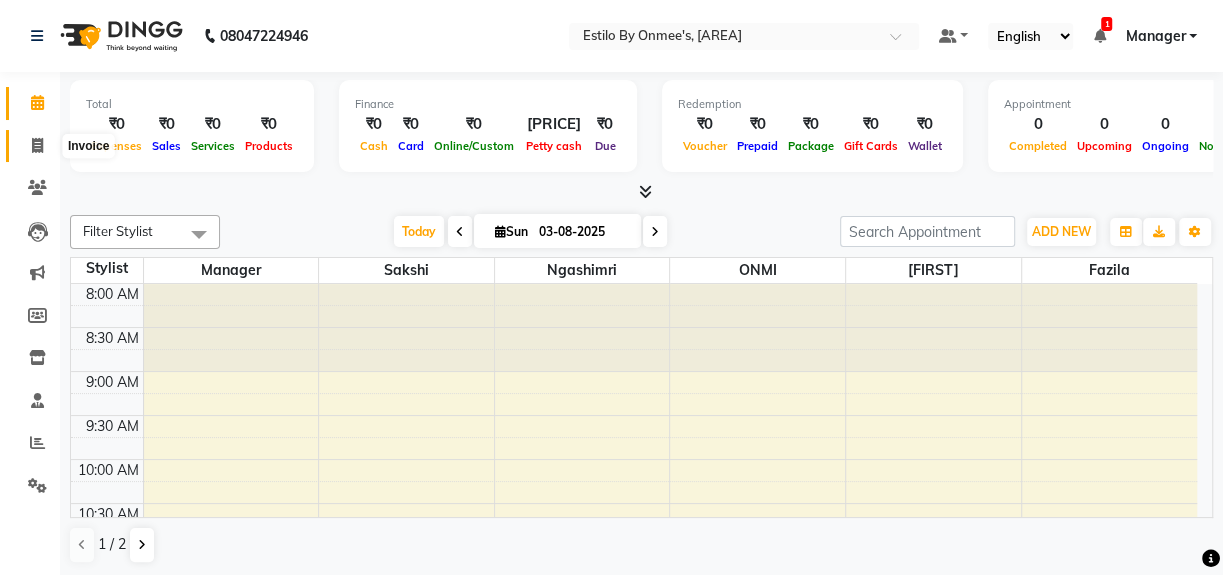 click 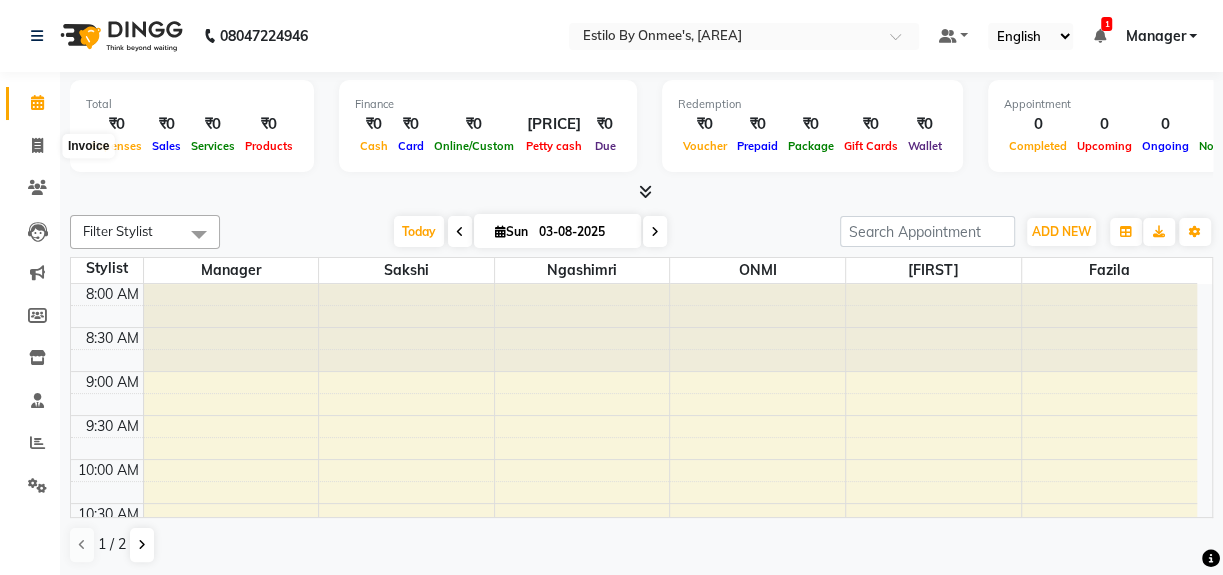 select on "service" 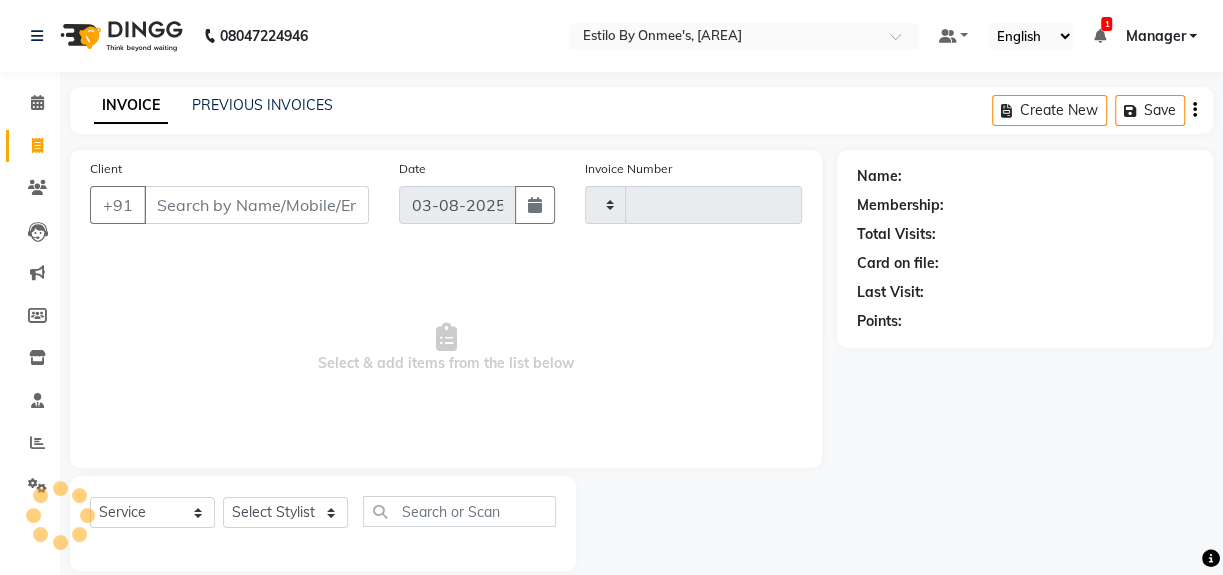 click on "Client" at bounding box center (256, 205) 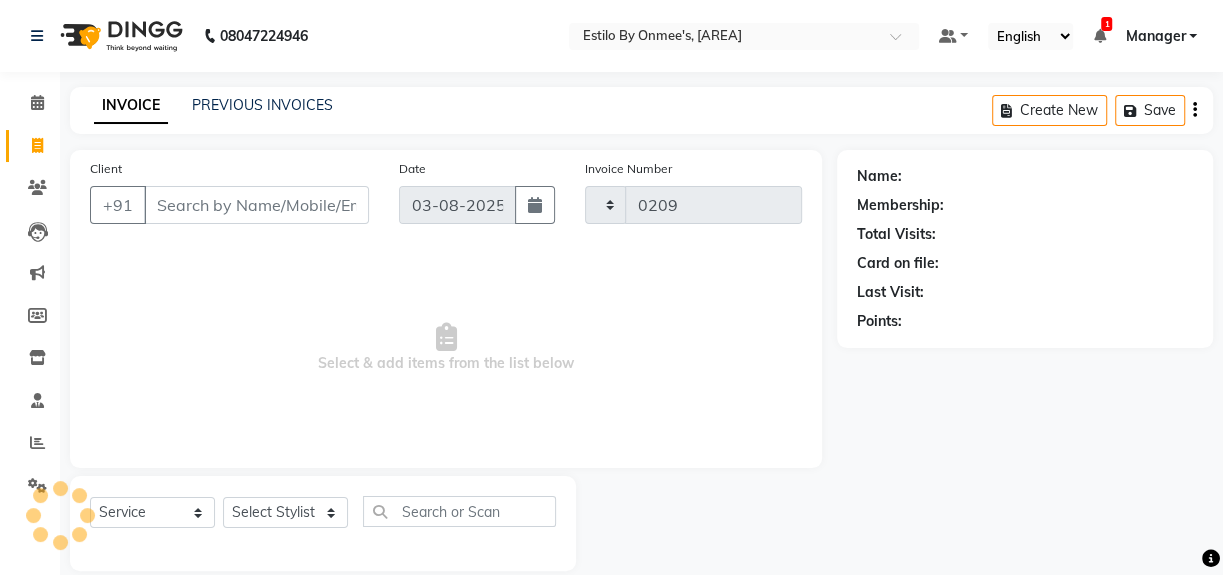 select on "8275" 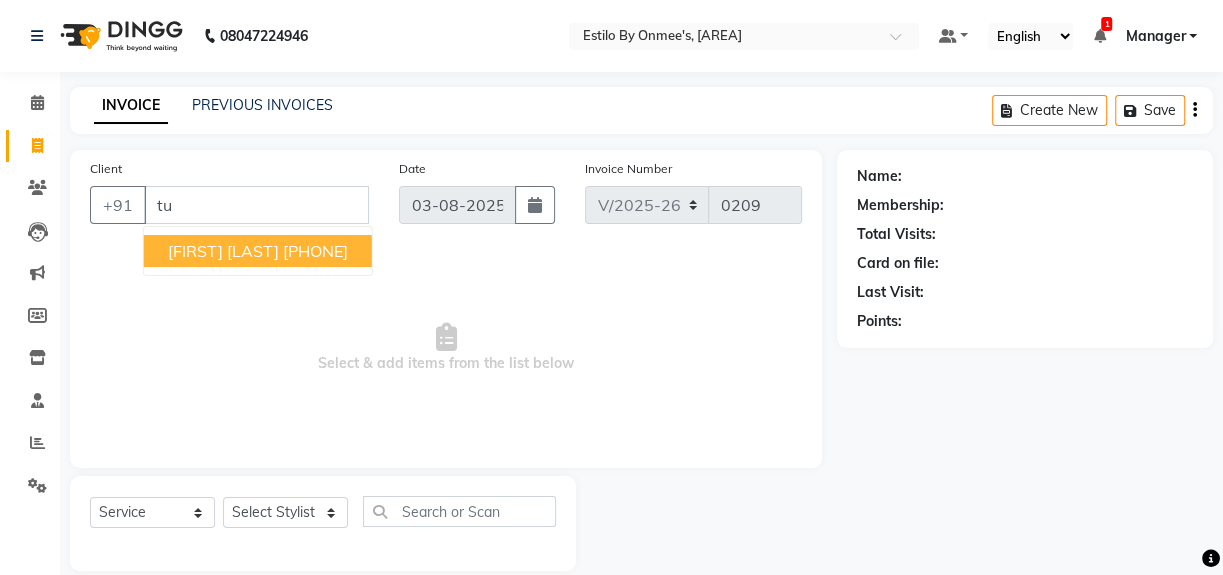 type on "t" 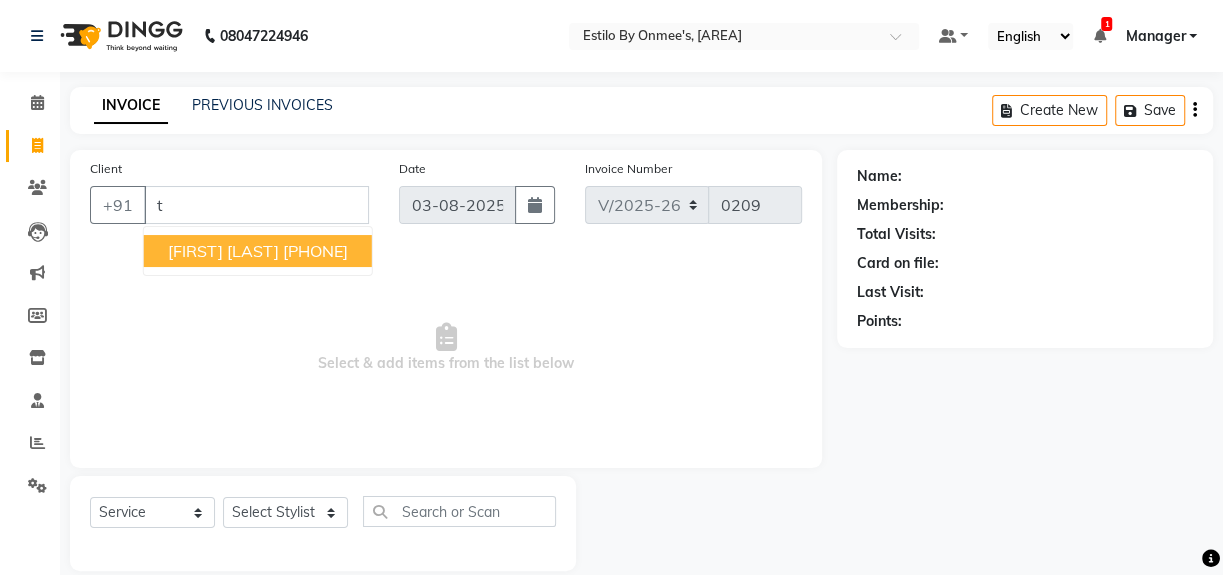 type 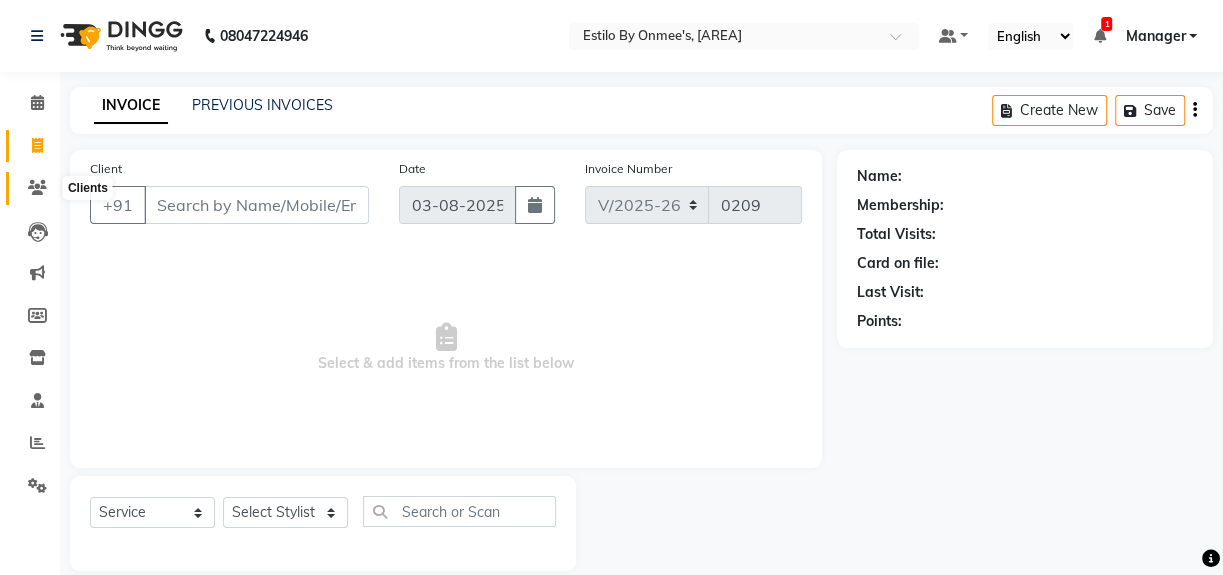 click 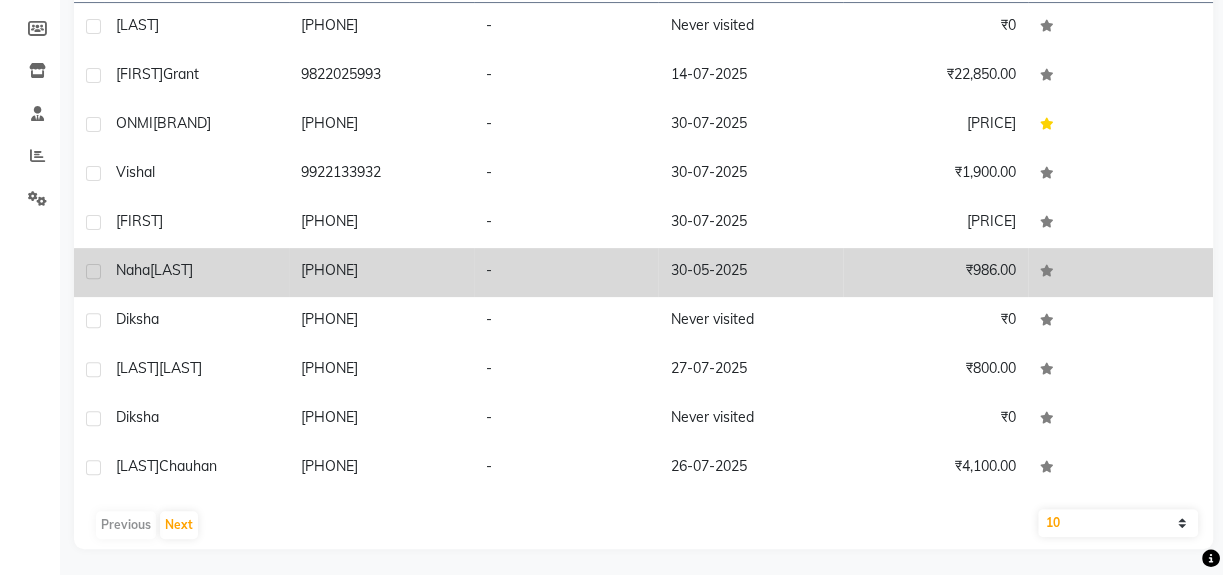 scroll, scrollTop: 290, scrollLeft: 0, axis: vertical 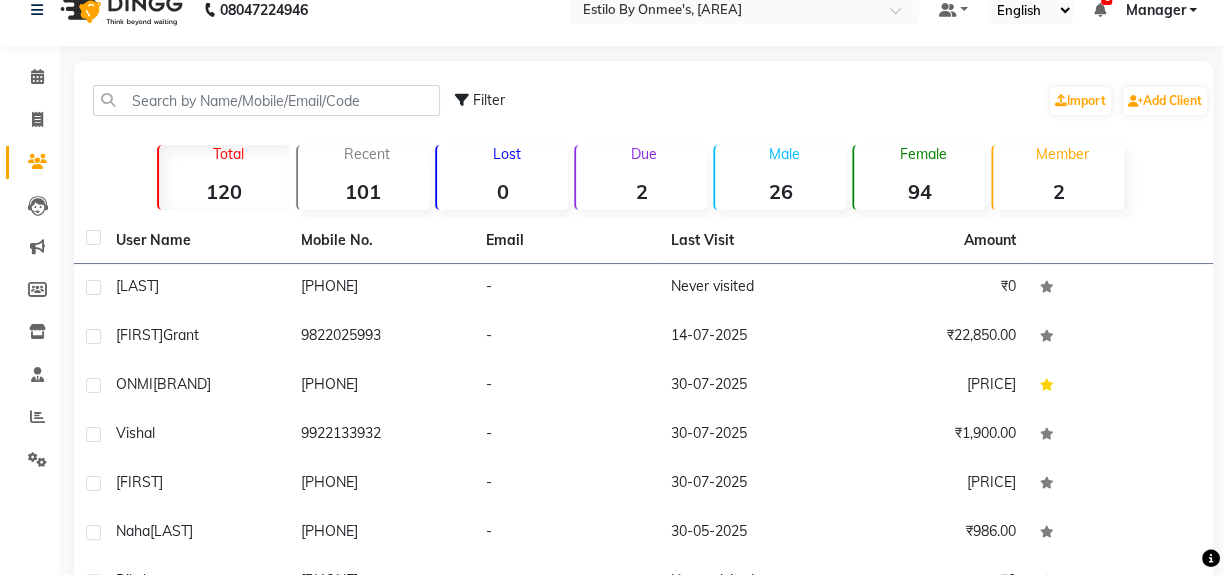 select on "service" 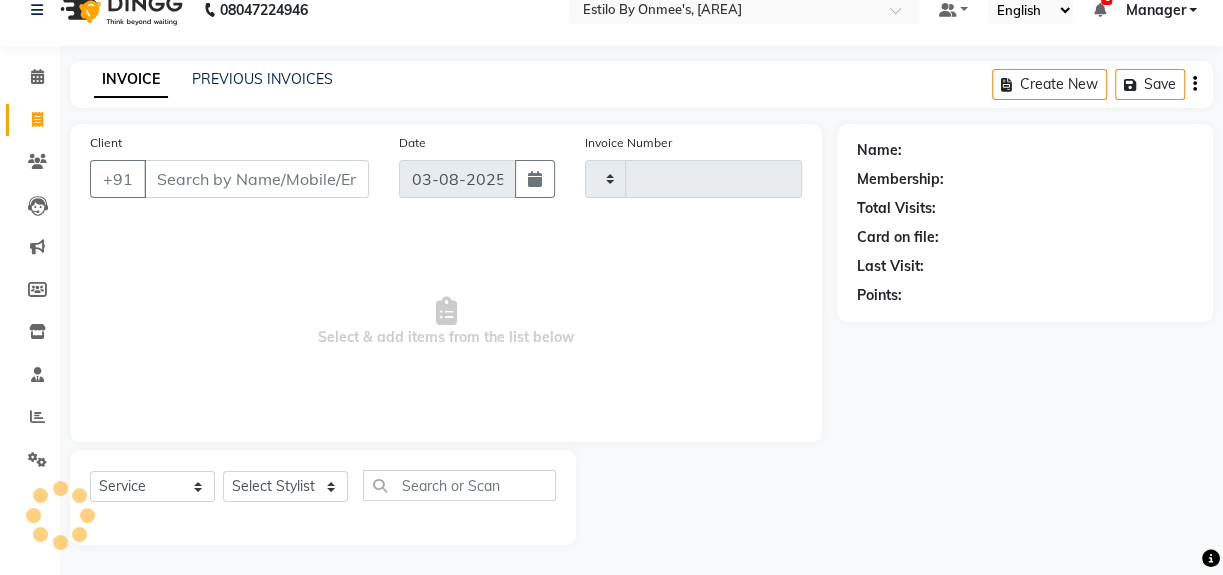 type on "0209" 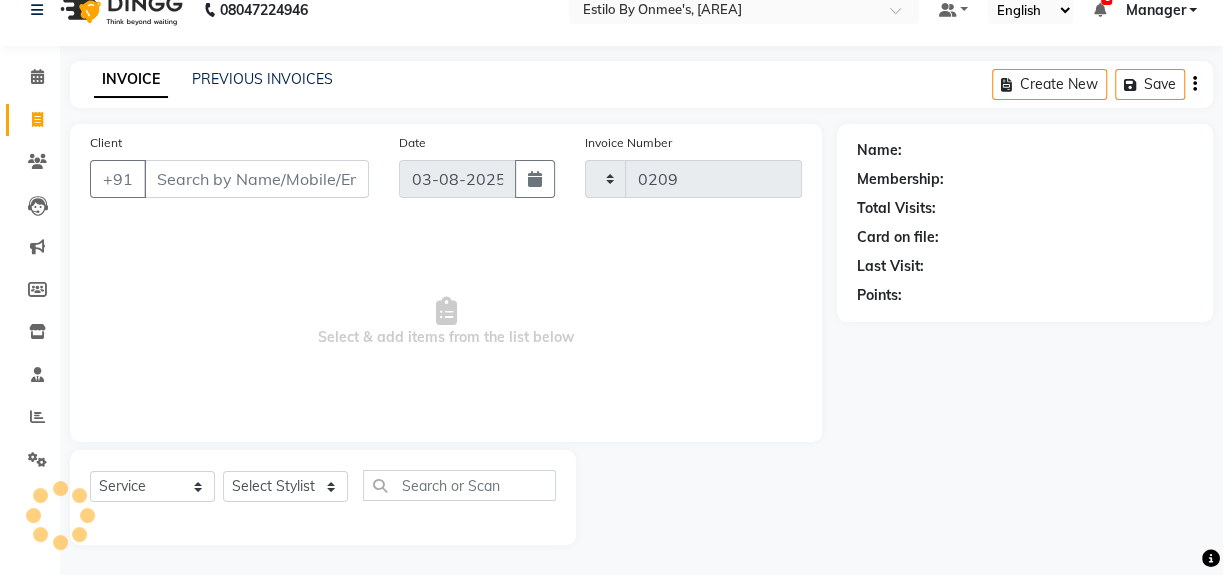 select on "8275" 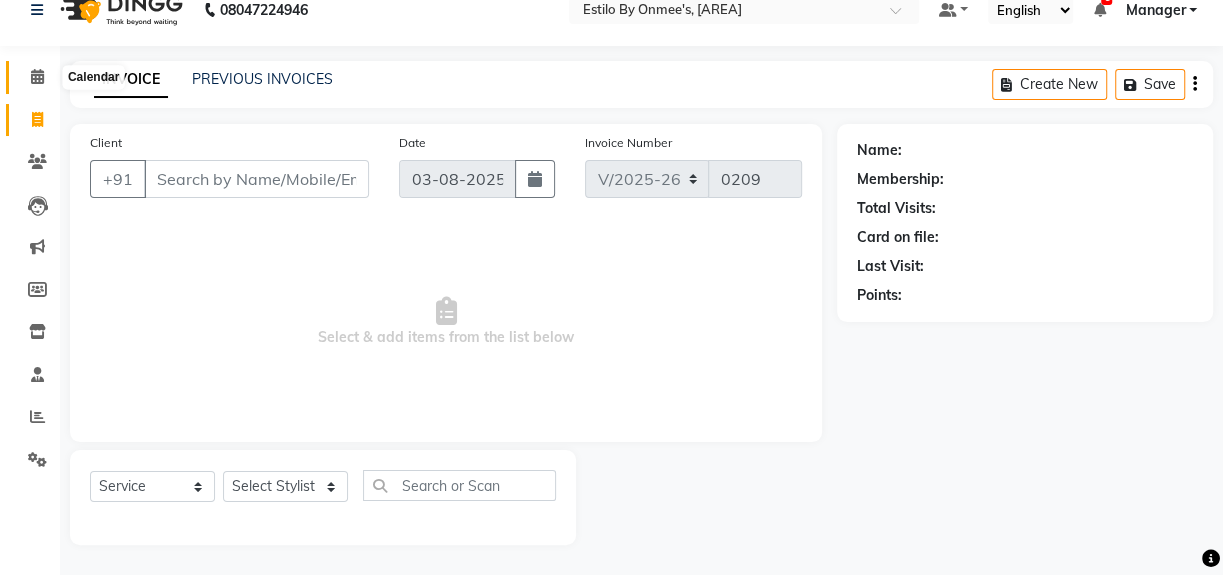 drag, startPoint x: 36, startPoint y: 70, endPoint x: 89, endPoint y: 92, distance: 57.384666 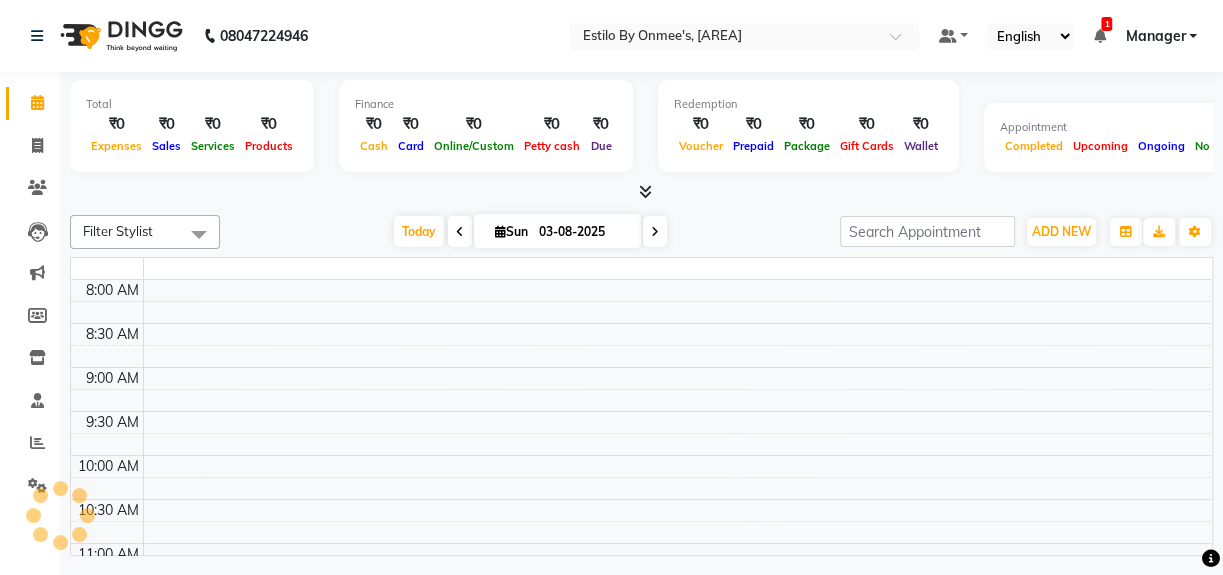 scroll, scrollTop: 0, scrollLeft: 0, axis: both 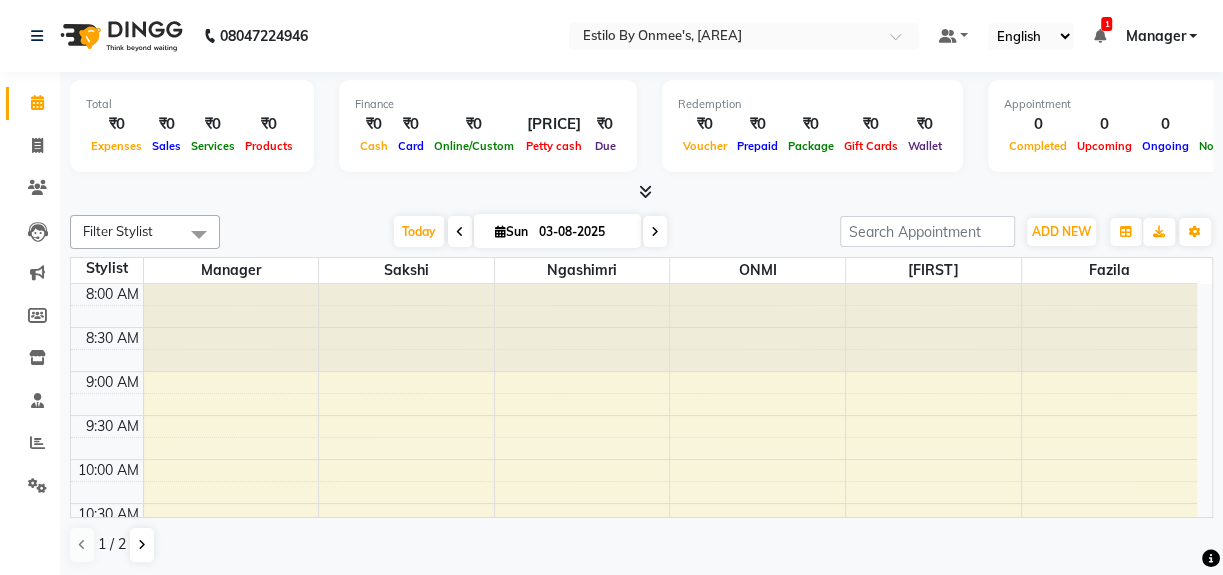 click at bounding box center (655, 232) 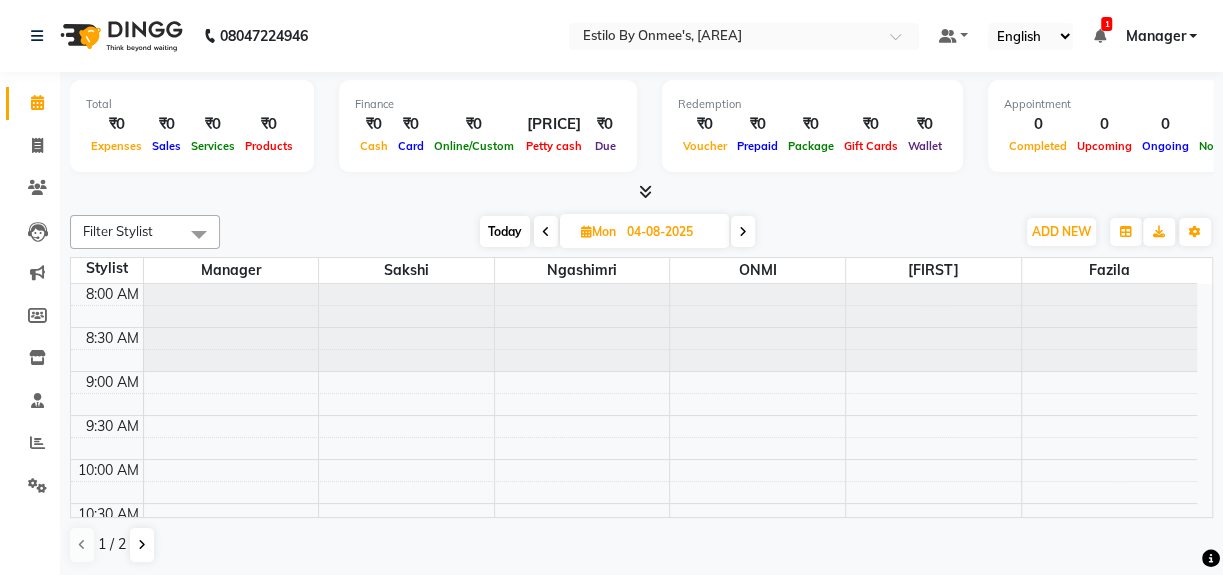 scroll, scrollTop: 701, scrollLeft: 0, axis: vertical 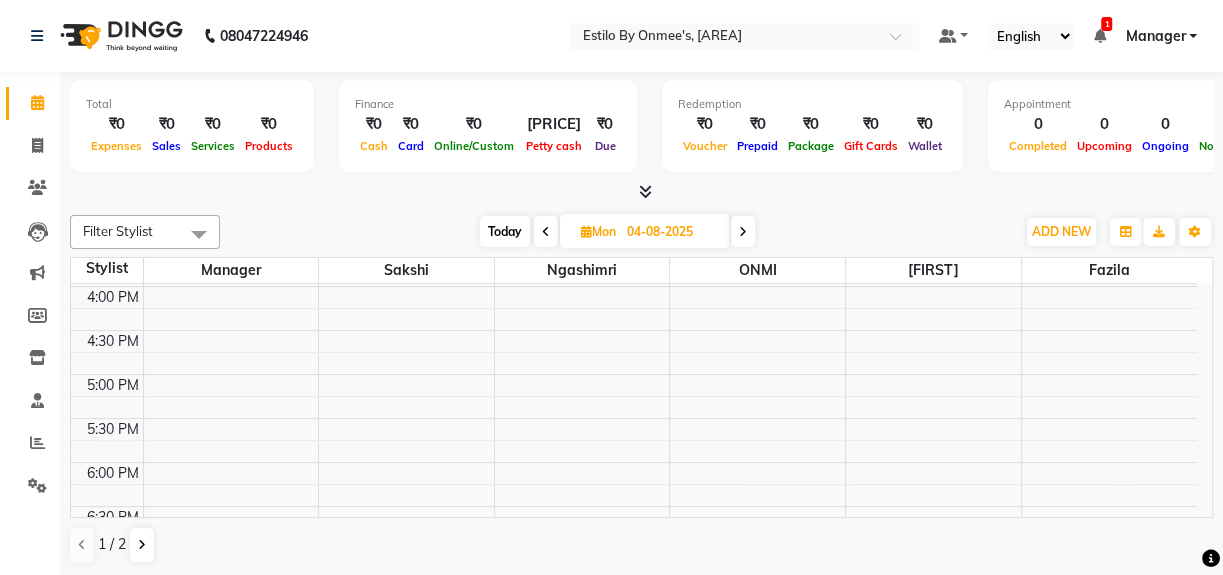 click on "04-08-2025" at bounding box center [671, 232] 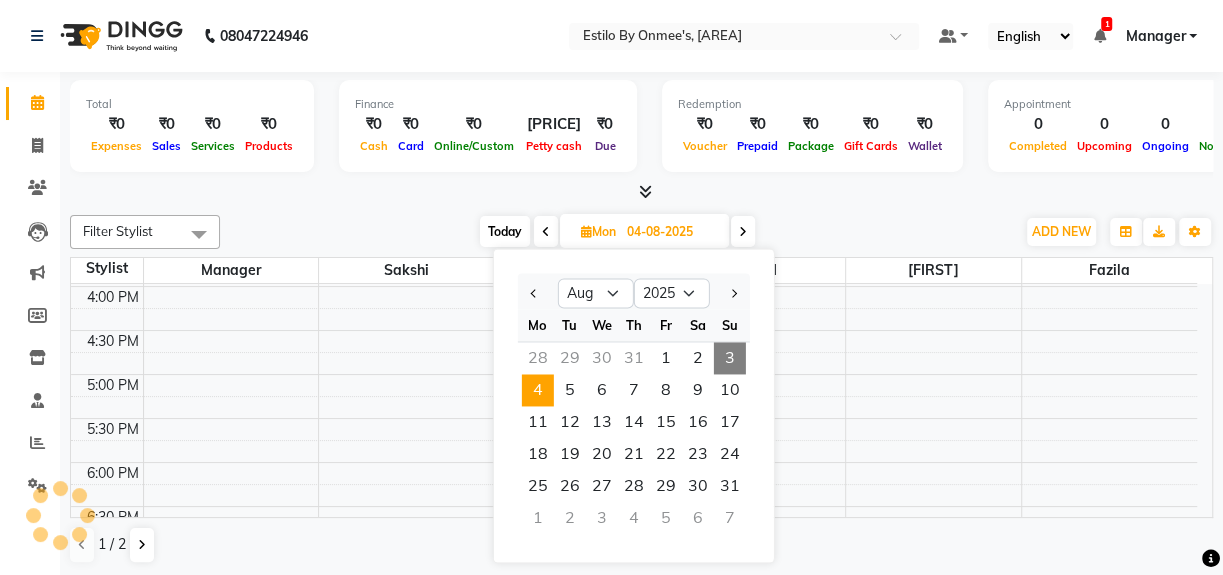 click on "04-08-2025" at bounding box center [671, 232] 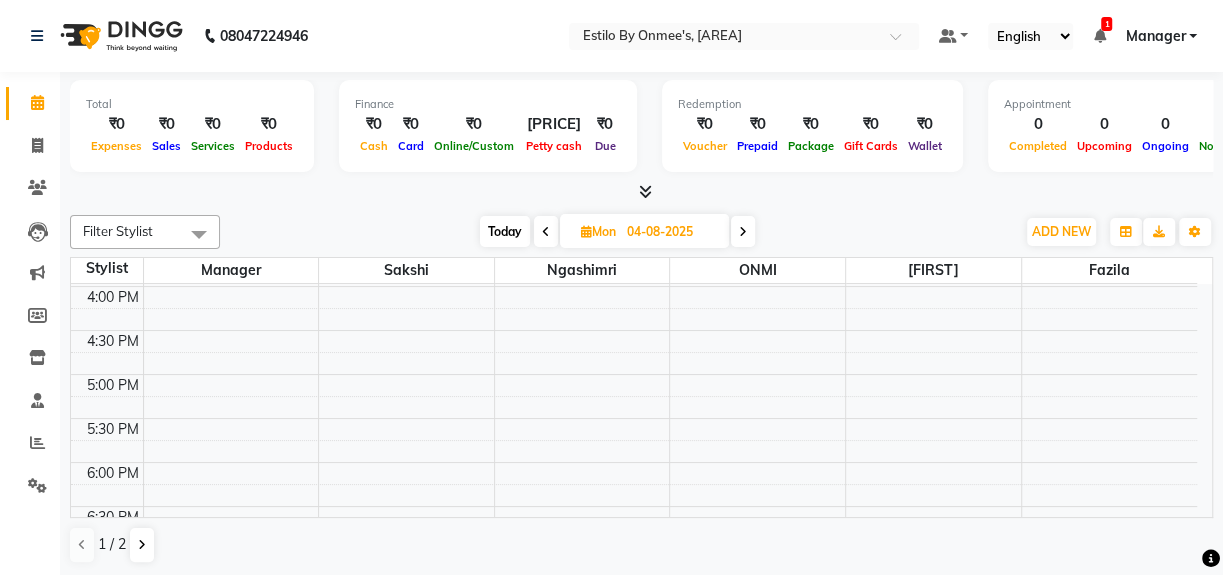 click on "04-08-2025" at bounding box center [671, 232] 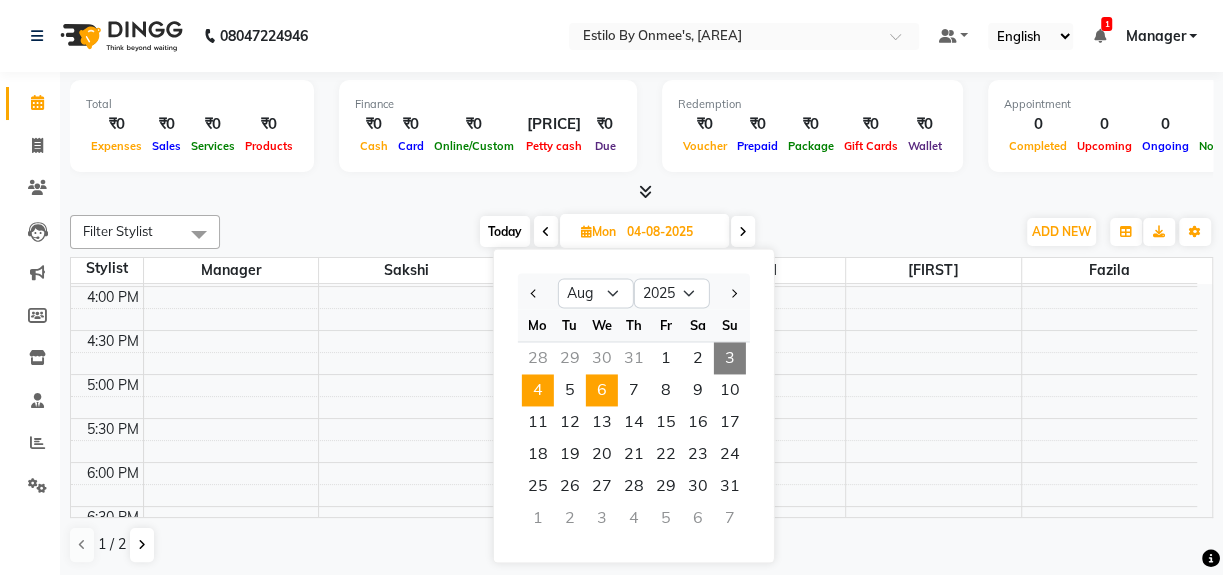 click on "6" at bounding box center [602, 390] 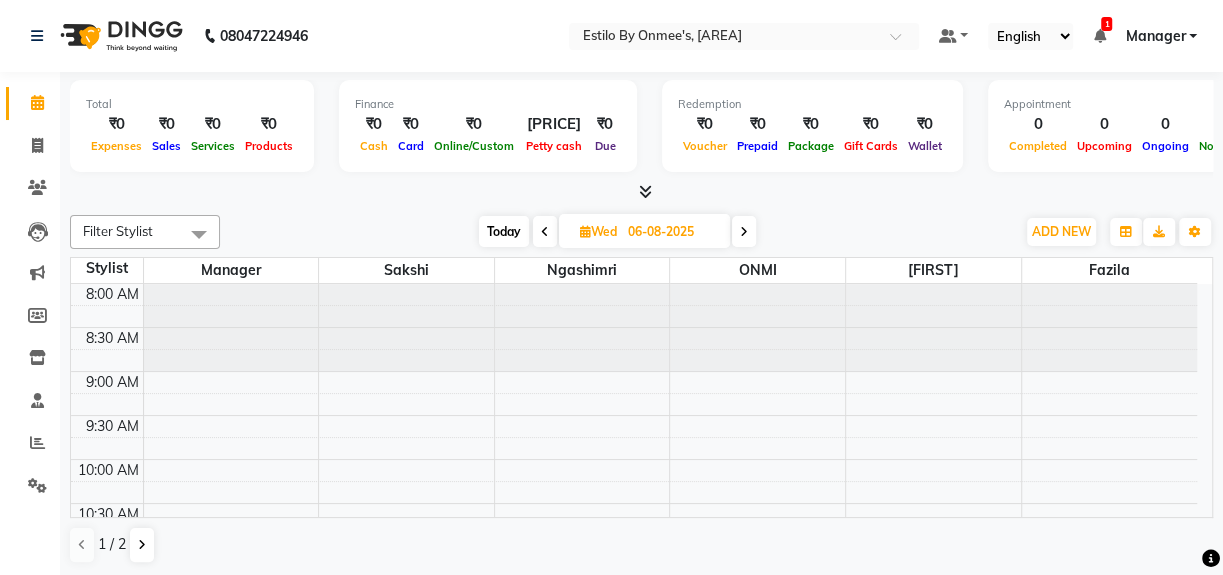 scroll, scrollTop: 90, scrollLeft: 0, axis: vertical 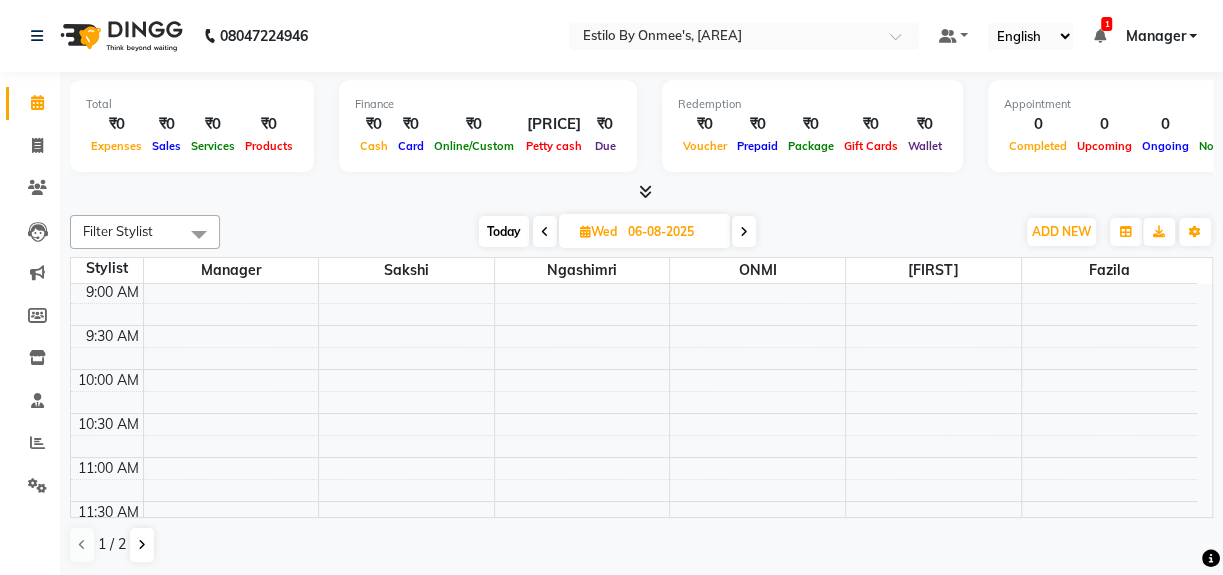 click on "8:00 AM 8:30 AM 9:00 AM 9:30 AM 10:00 AM 10:30 AM 11:00 AM 11:30 AM 12:00 PM 12:30 PM 1:00 PM 1:30 PM 2:00 PM 2:30 PM 3:00 PM 3:30 PM 4:00 PM 4:30 PM 5:00 PM 5:30 PM 6:00 PM 6:30 PM 7:00 PM 7:30 PM 8:00 PM 8:30 PM 9:00 PM 9:30 PM" at bounding box center [634, 809] 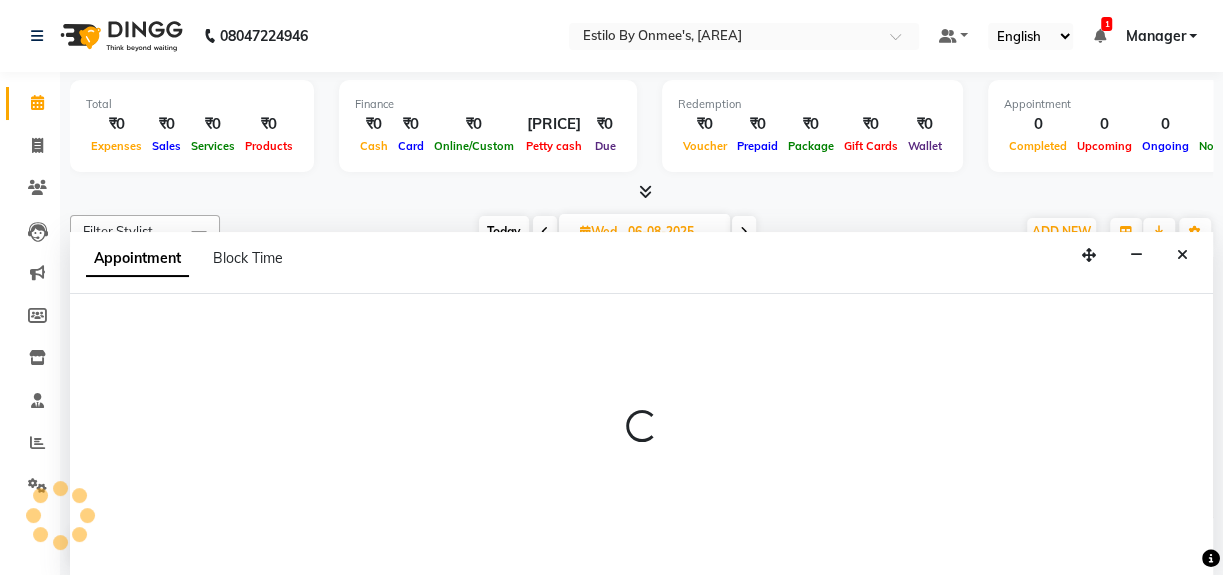 scroll, scrollTop: 0, scrollLeft: 0, axis: both 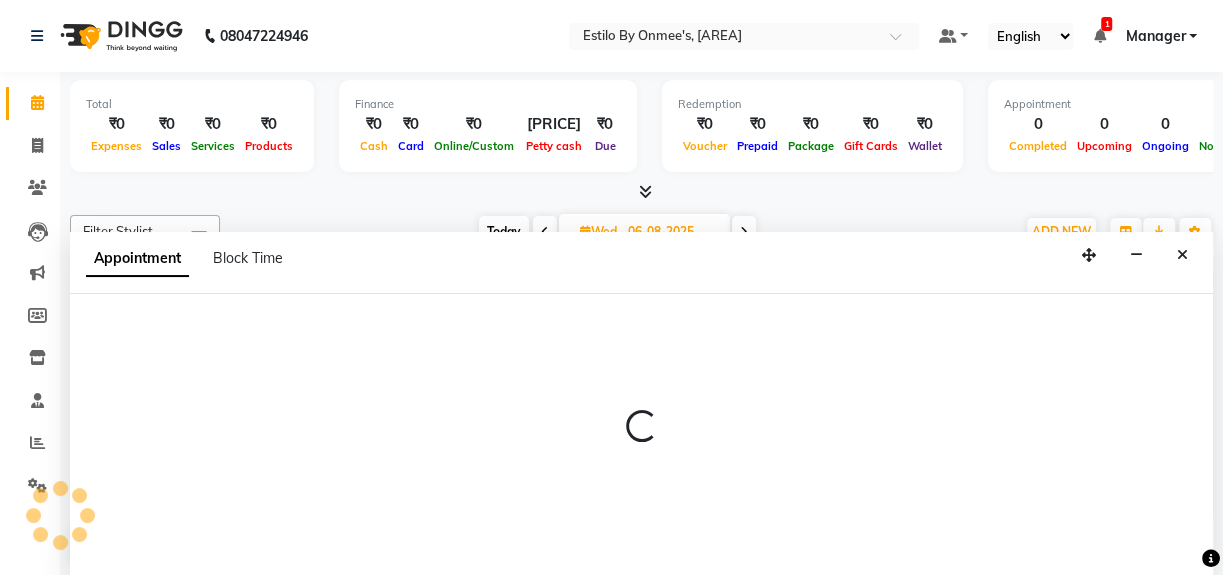 select on "79439" 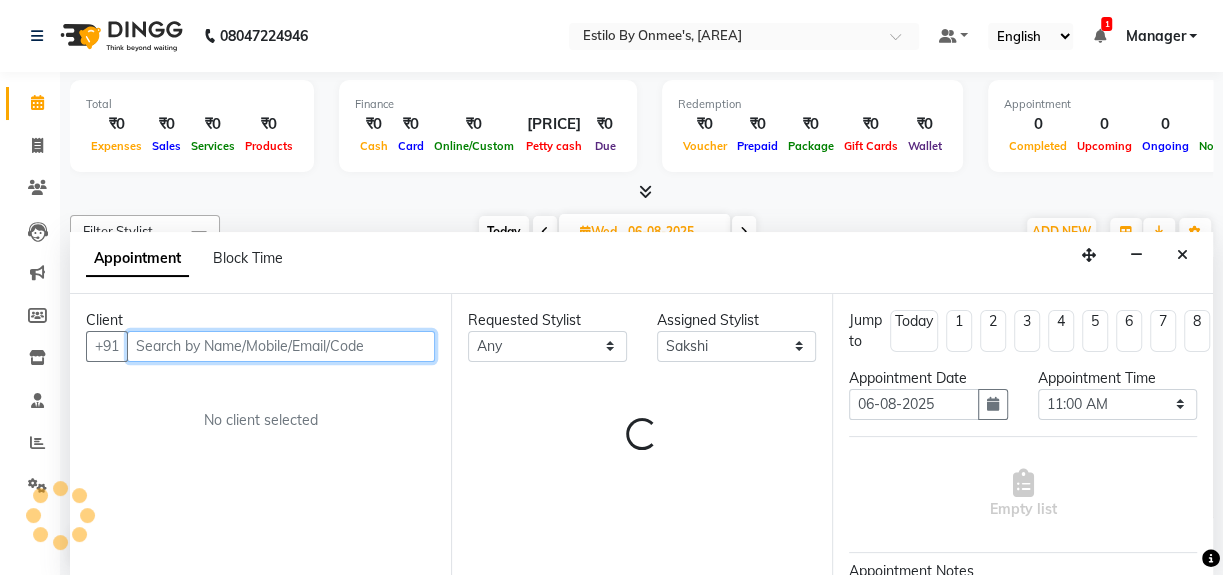 click at bounding box center [281, 346] 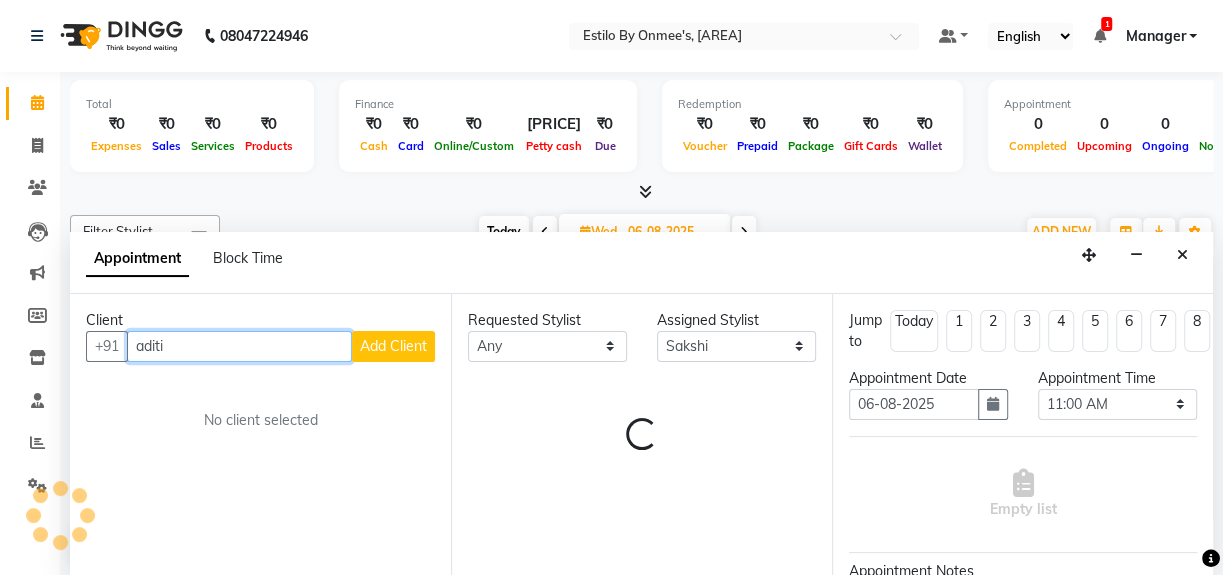 scroll, scrollTop: 0, scrollLeft: 0, axis: both 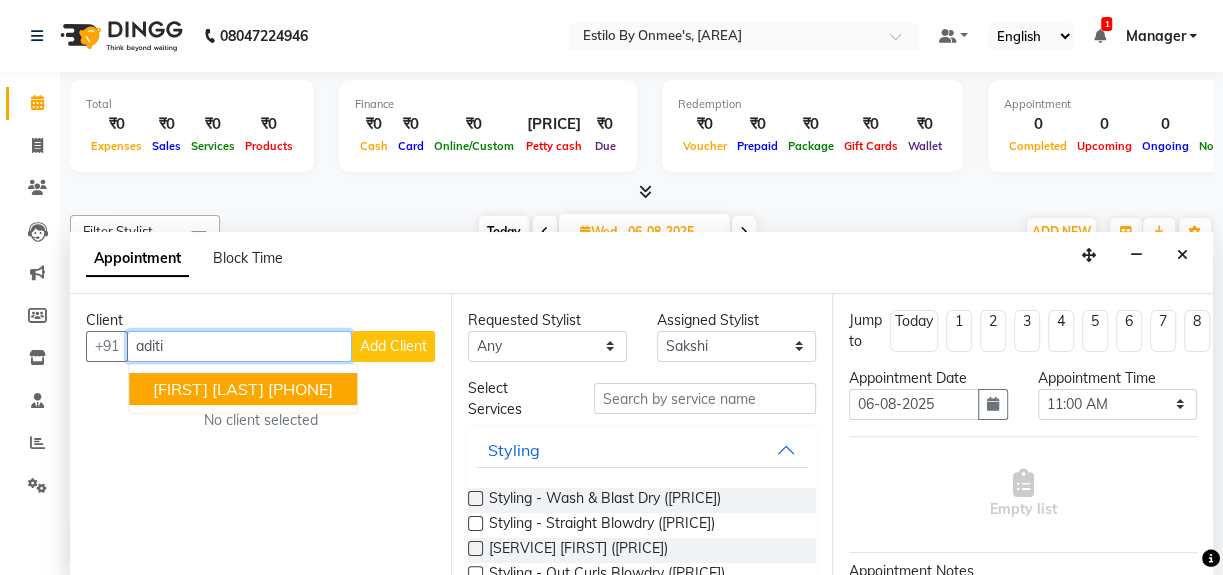 click on "[PHONE]" at bounding box center [300, 389] 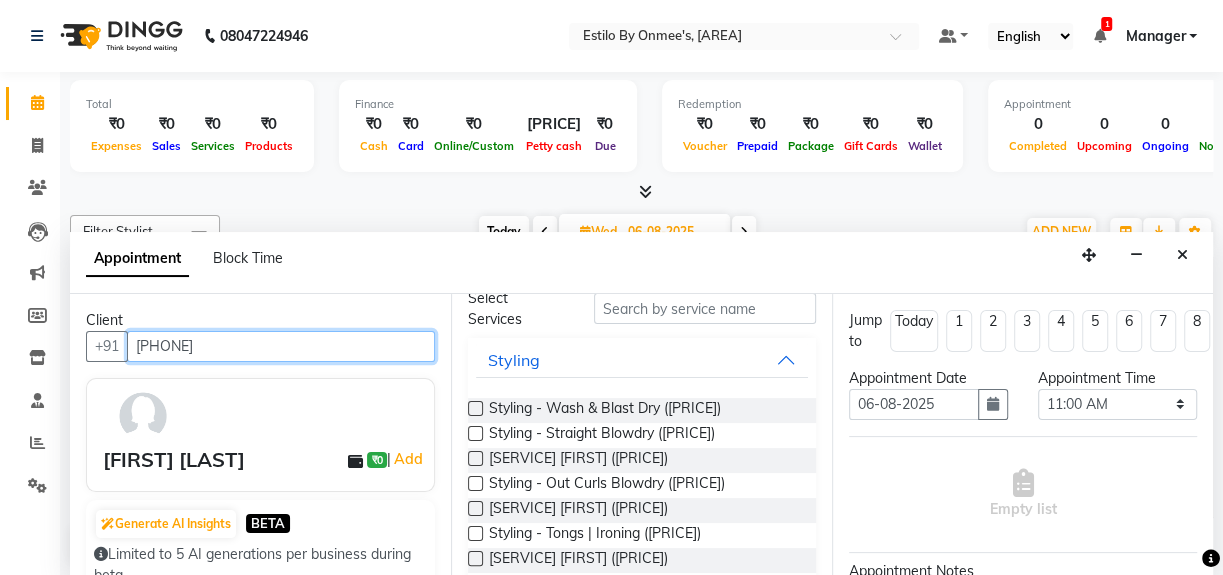 scroll, scrollTop: 0, scrollLeft: 0, axis: both 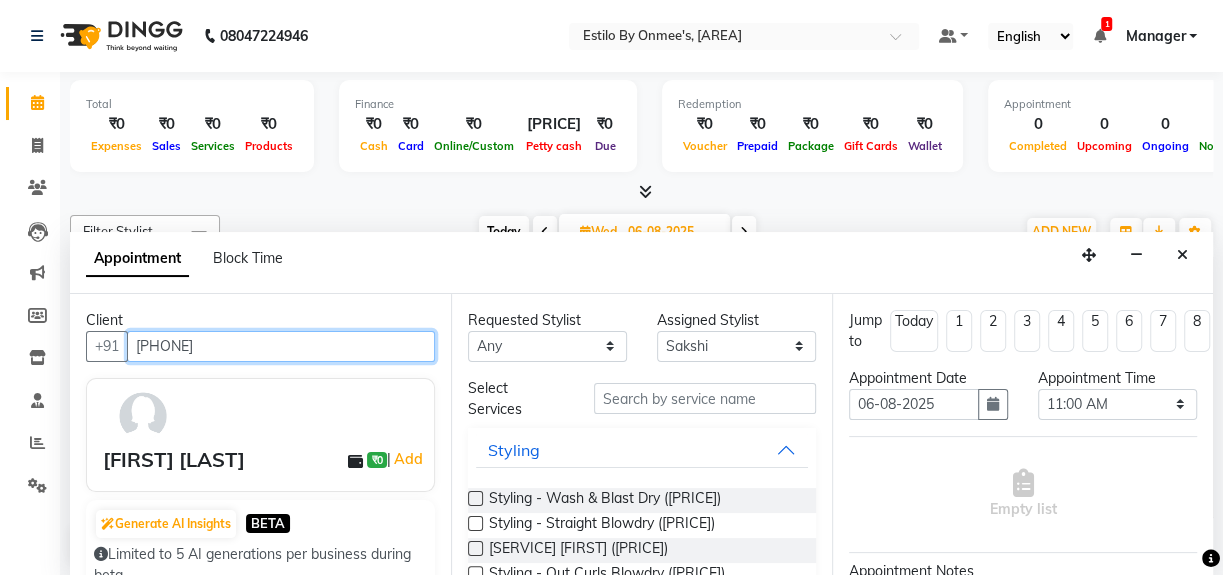 type on "[PHONE]" 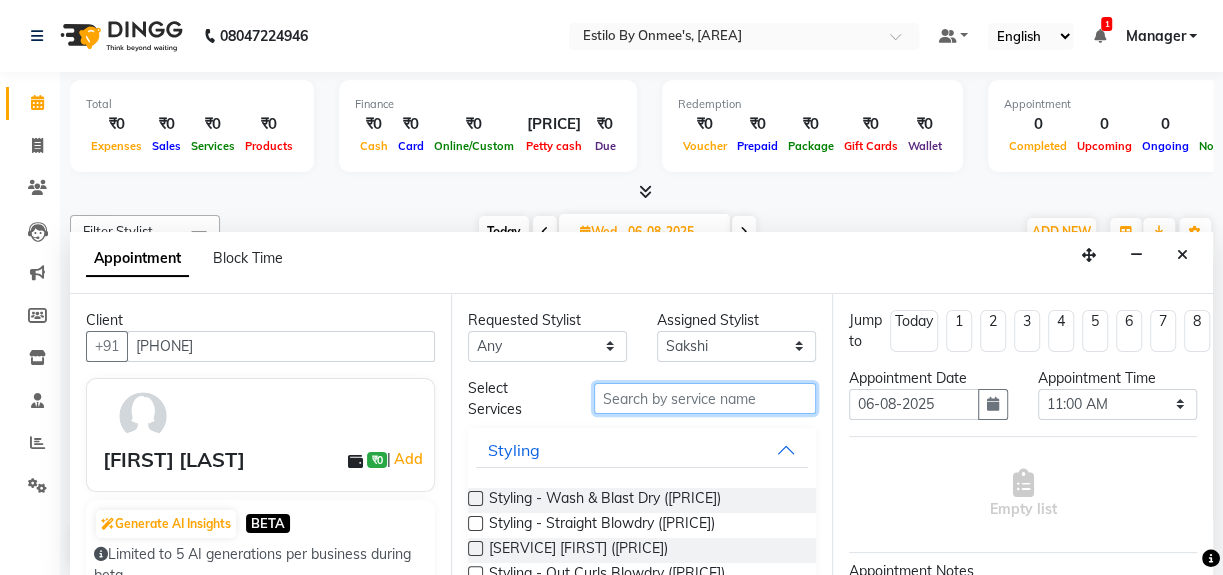 click at bounding box center [705, 398] 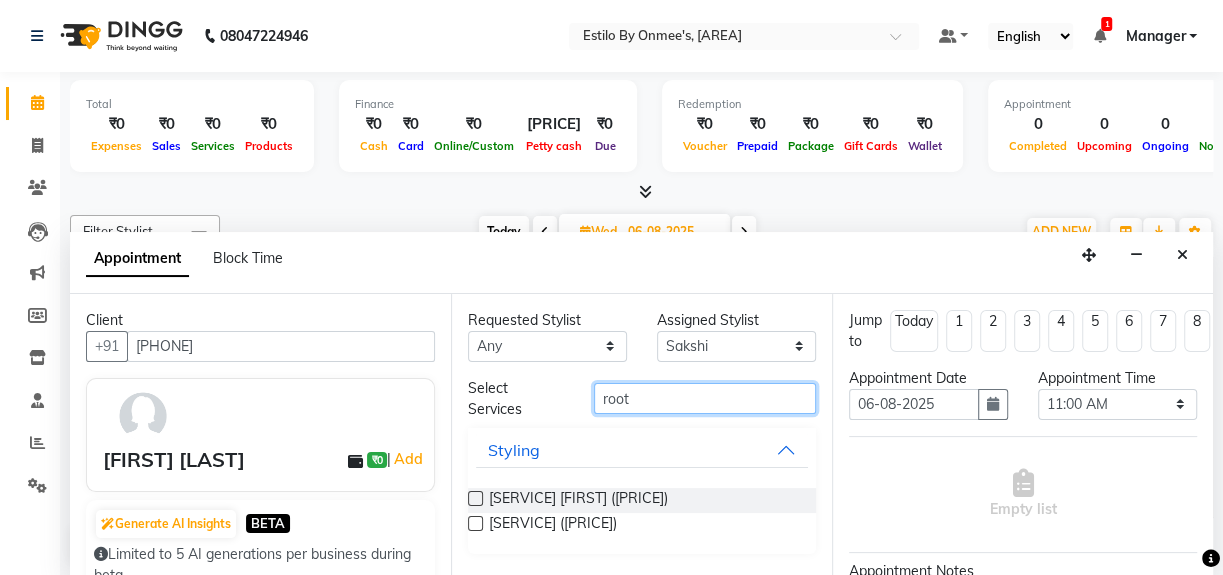 type on "root" 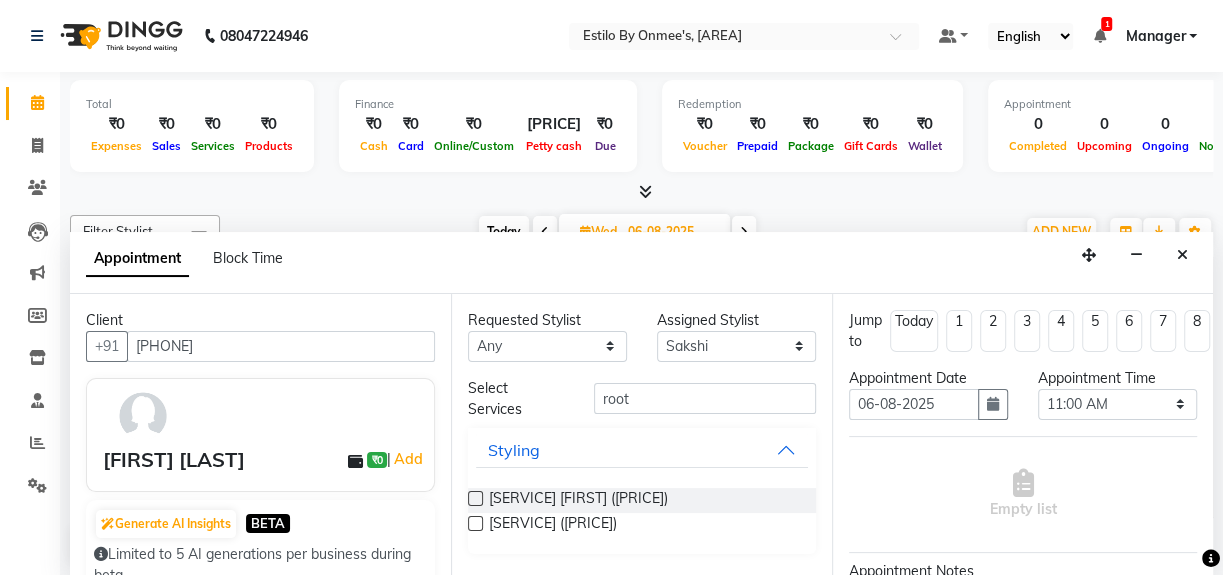 click at bounding box center (475, 523) 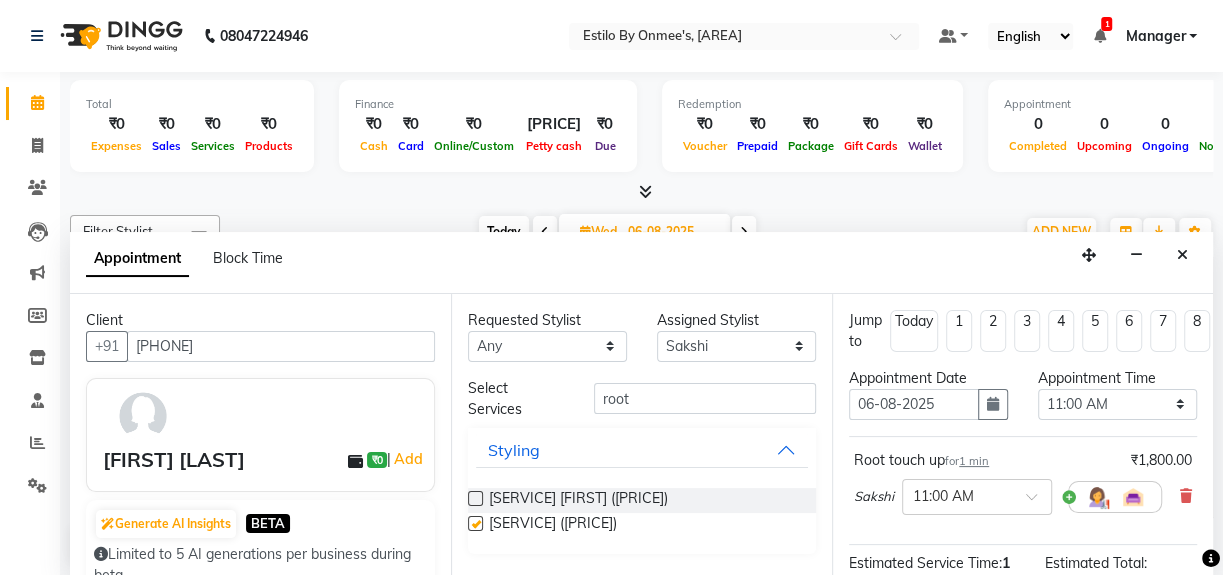 checkbox on "false" 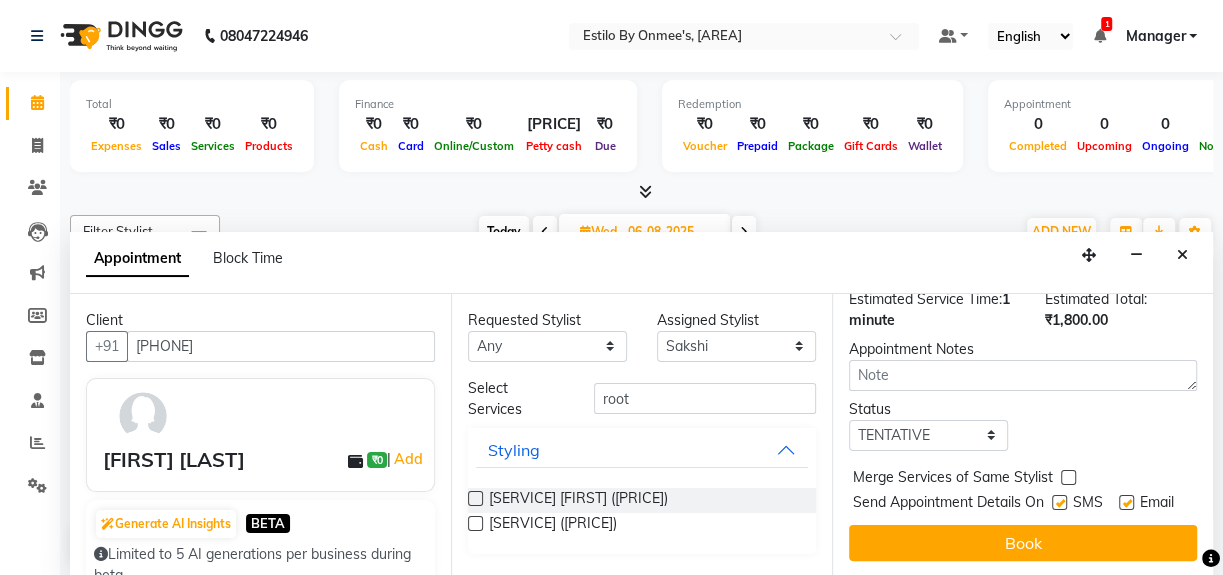 scroll, scrollTop: 293, scrollLeft: 0, axis: vertical 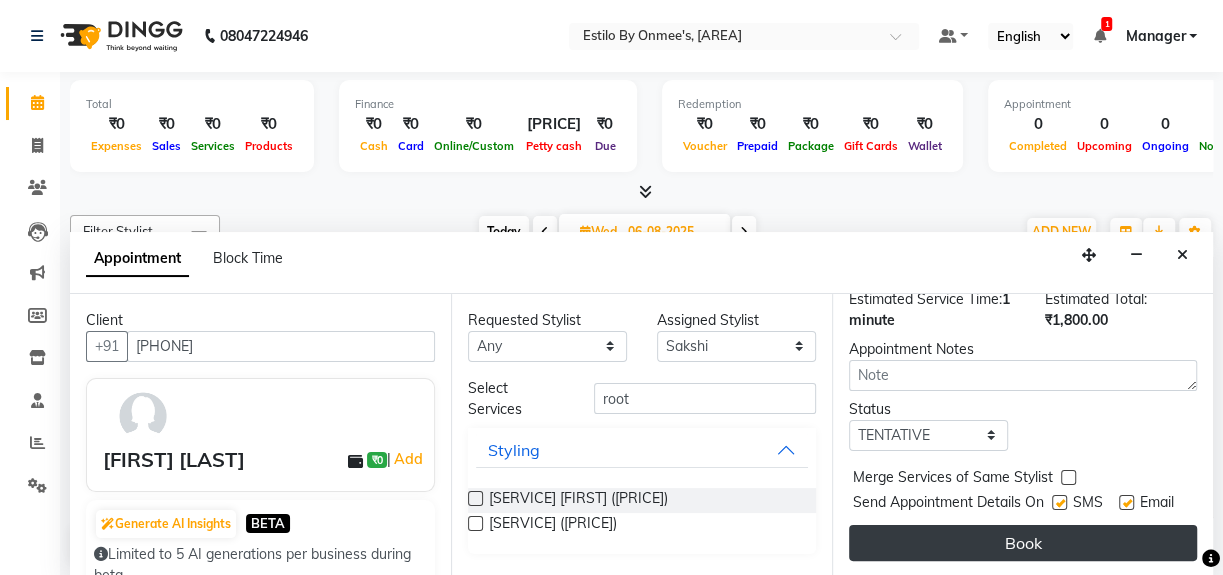 click on "Book" at bounding box center (1023, 543) 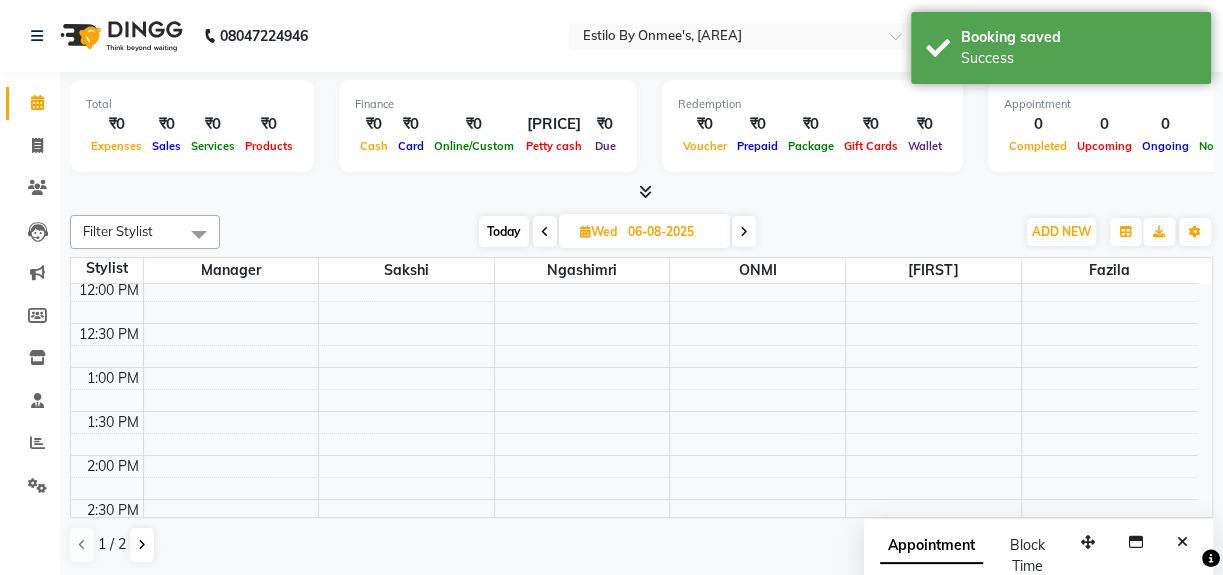 scroll, scrollTop: 363, scrollLeft: 0, axis: vertical 